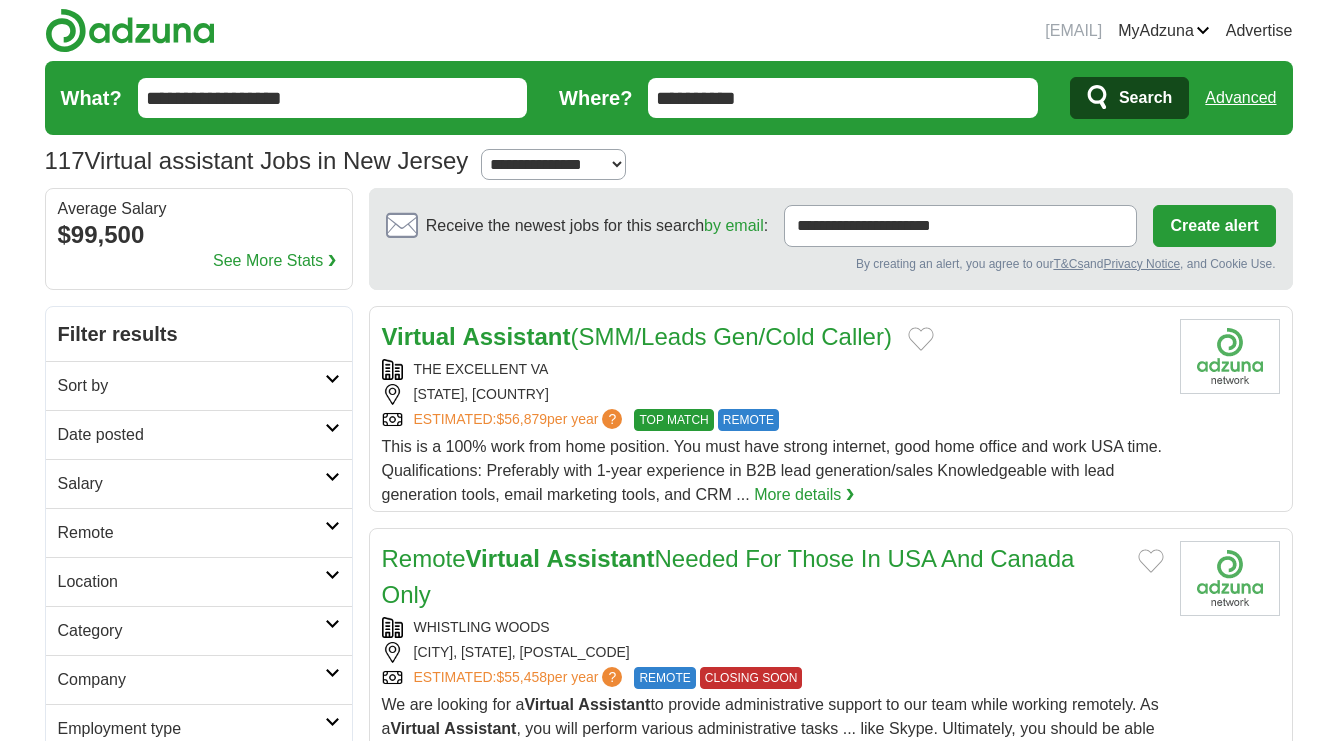 scroll, scrollTop: 0, scrollLeft: 0, axis: both 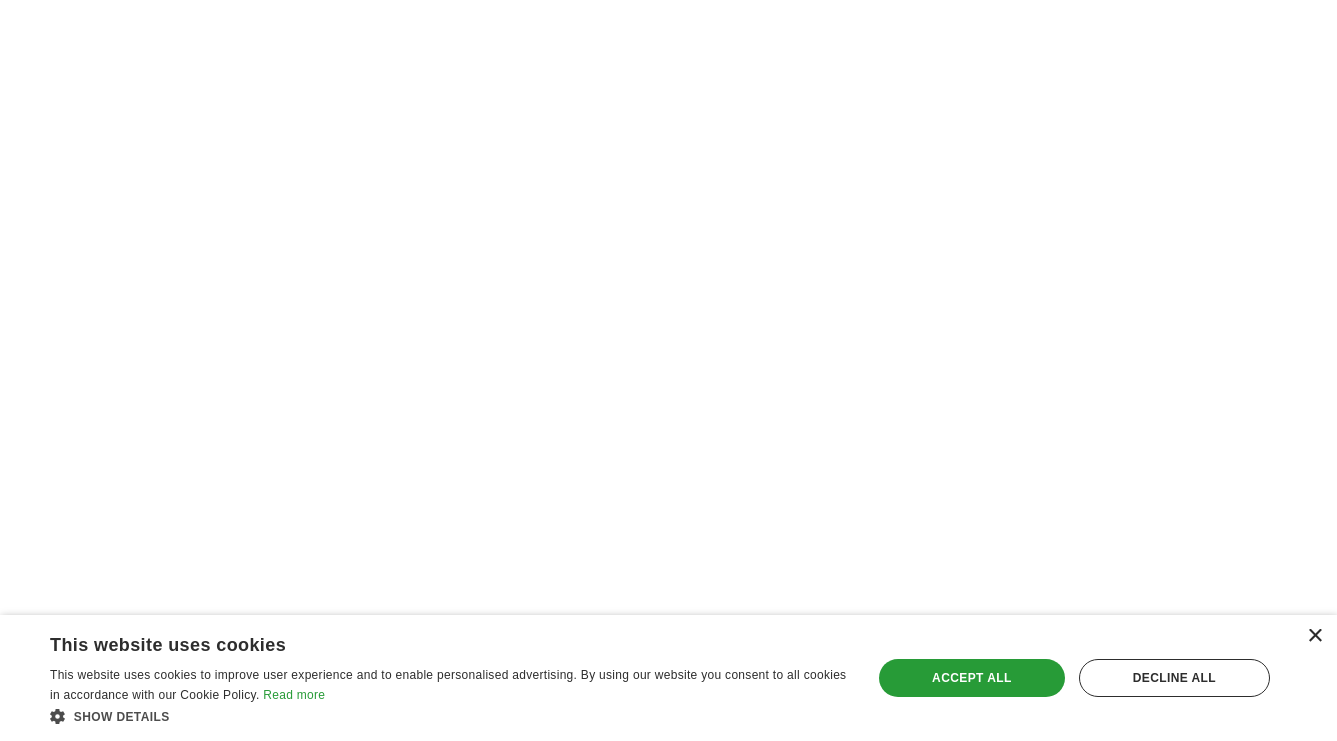 click on "×" at bounding box center (1314, 636) 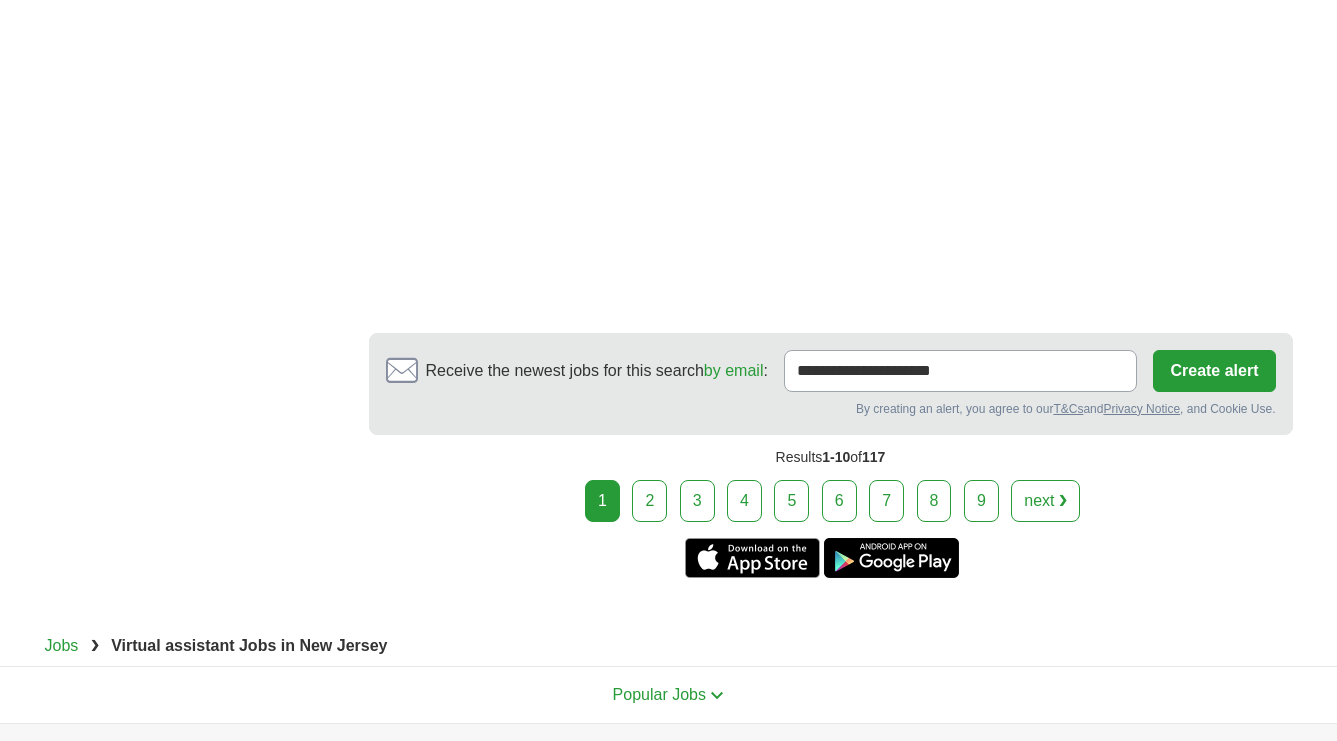 scroll, scrollTop: 3614, scrollLeft: 0, axis: vertical 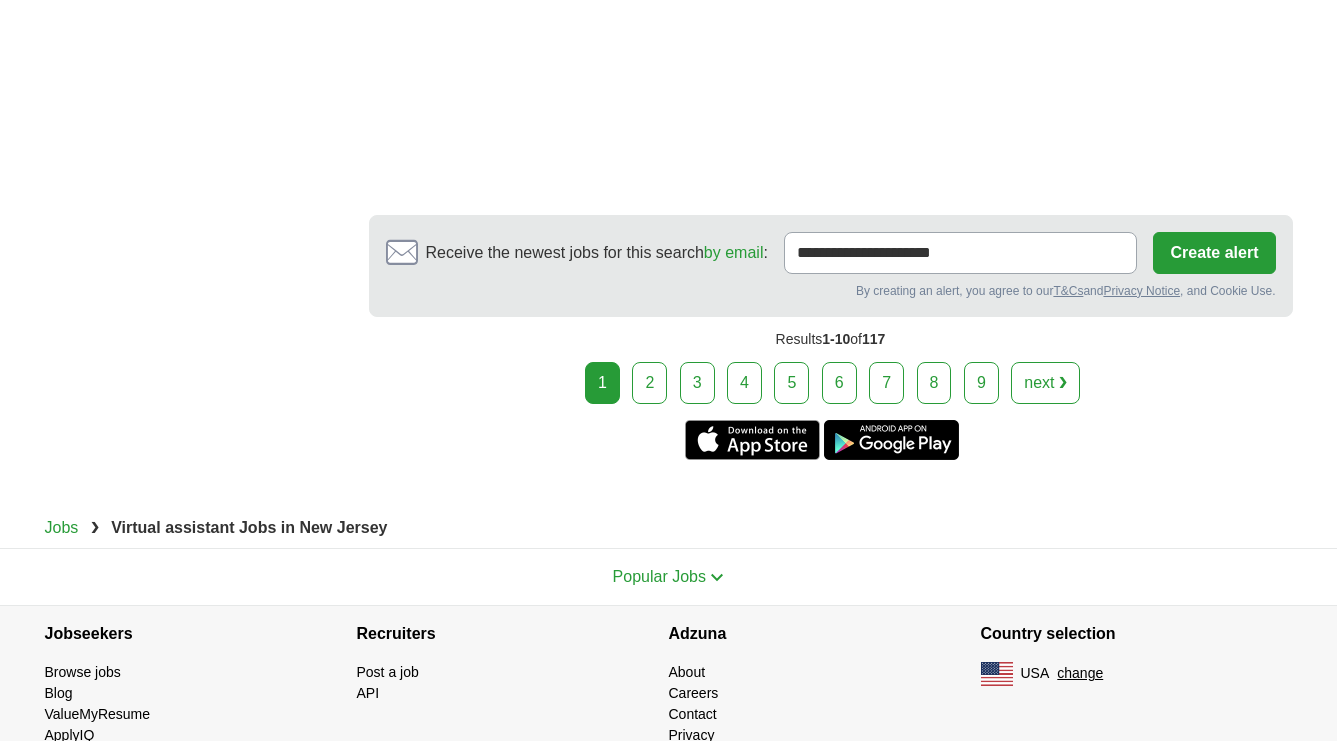 click on "2" at bounding box center (649, 383) 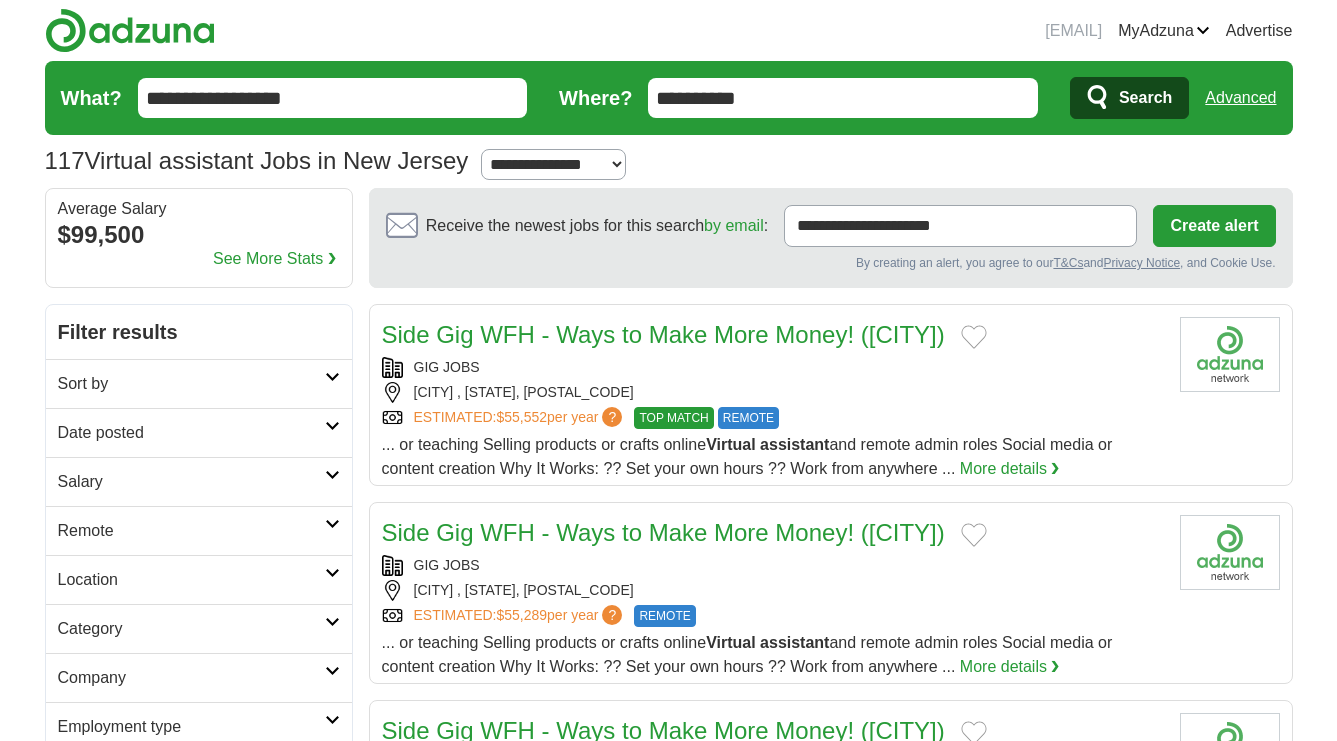 scroll, scrollTop: 0, scrollLeft: 0, axis: both 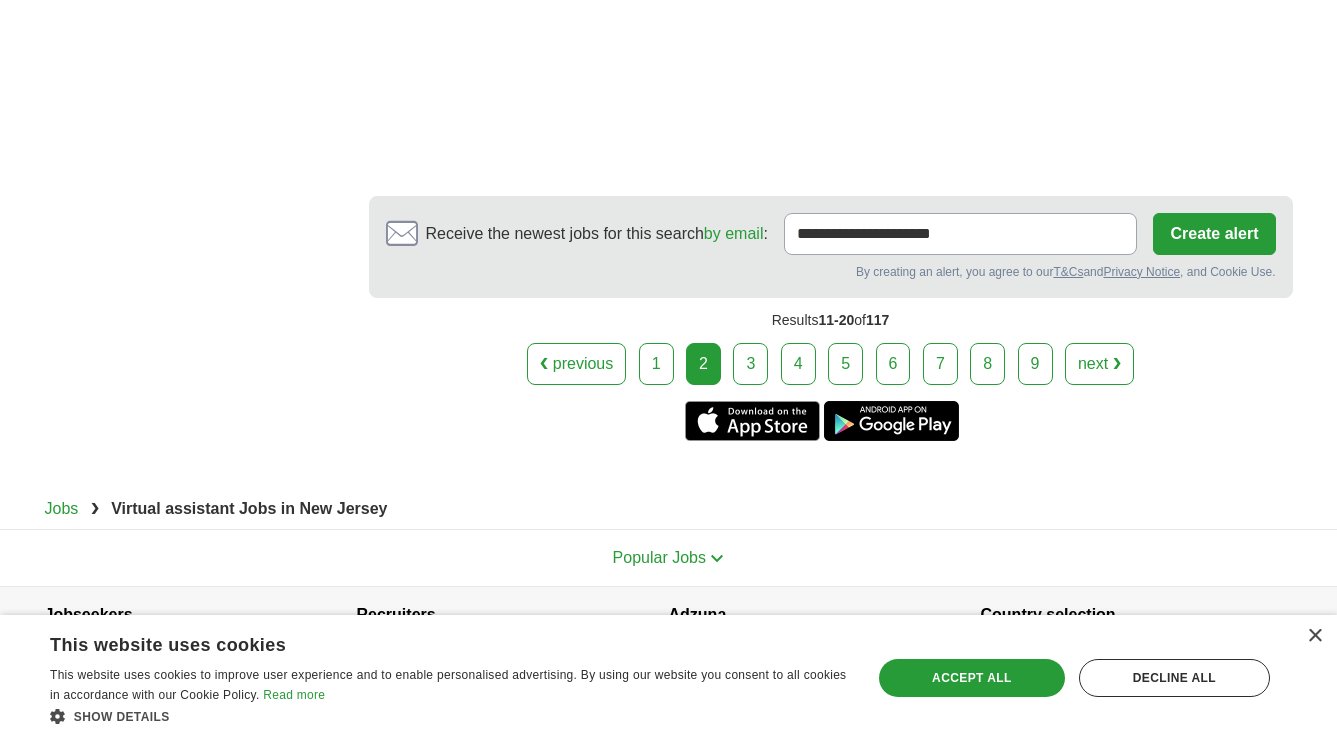 click on "3" at bounding box center [750, 364] 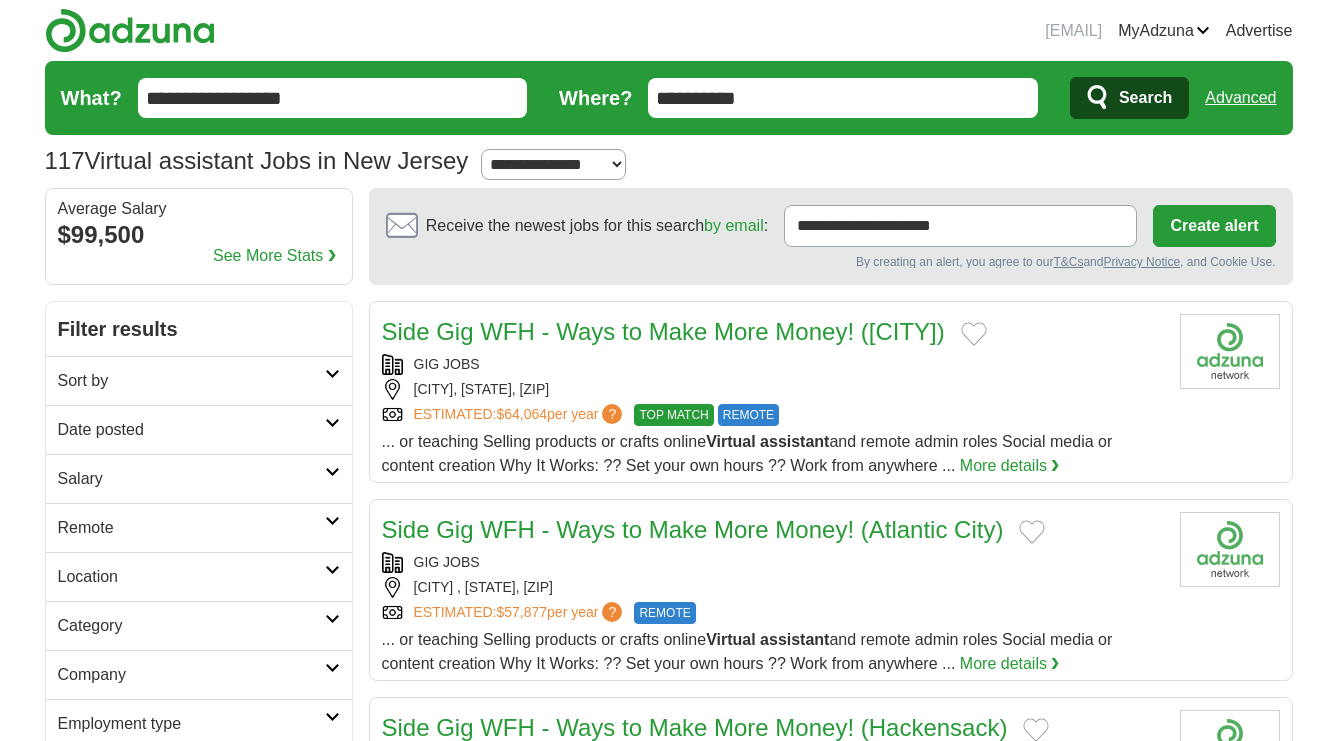 scroll, scrollTop: 0, scrollLeft: 0, axis: both 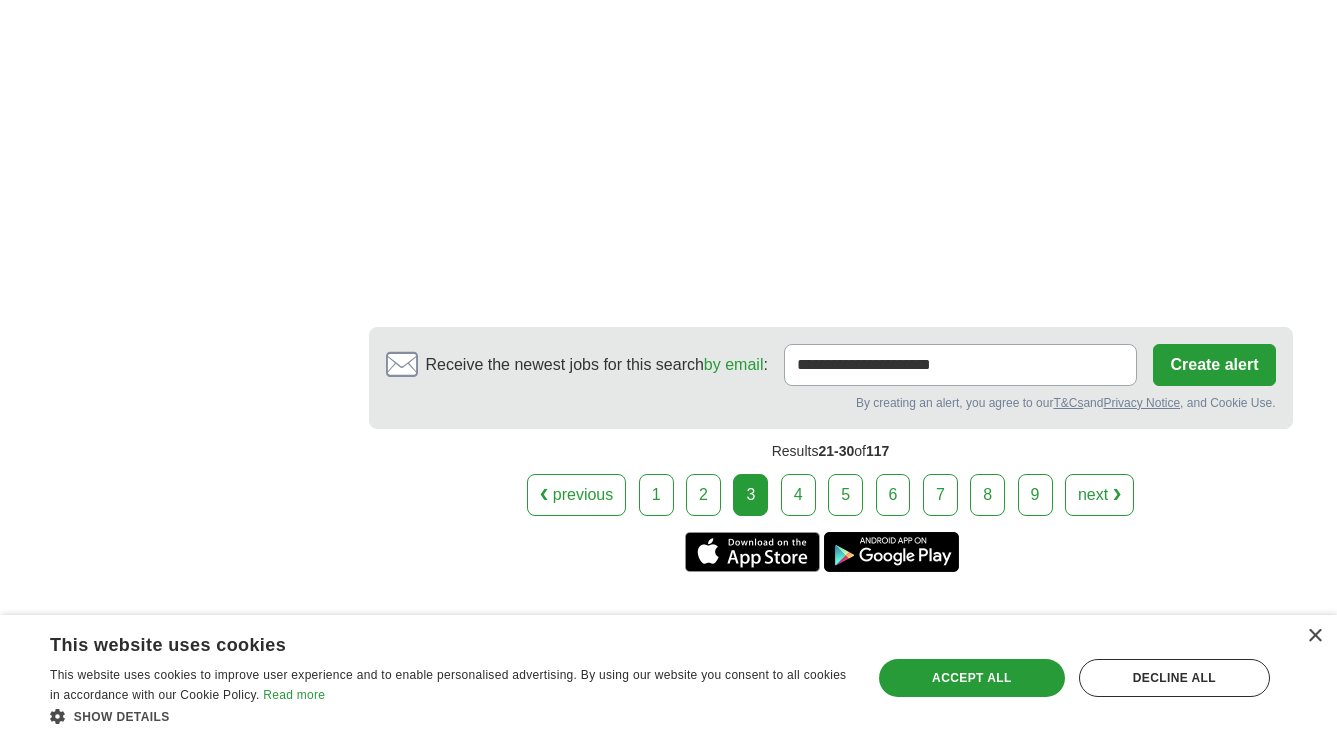 click on "4" at bounding box center (798, 495) 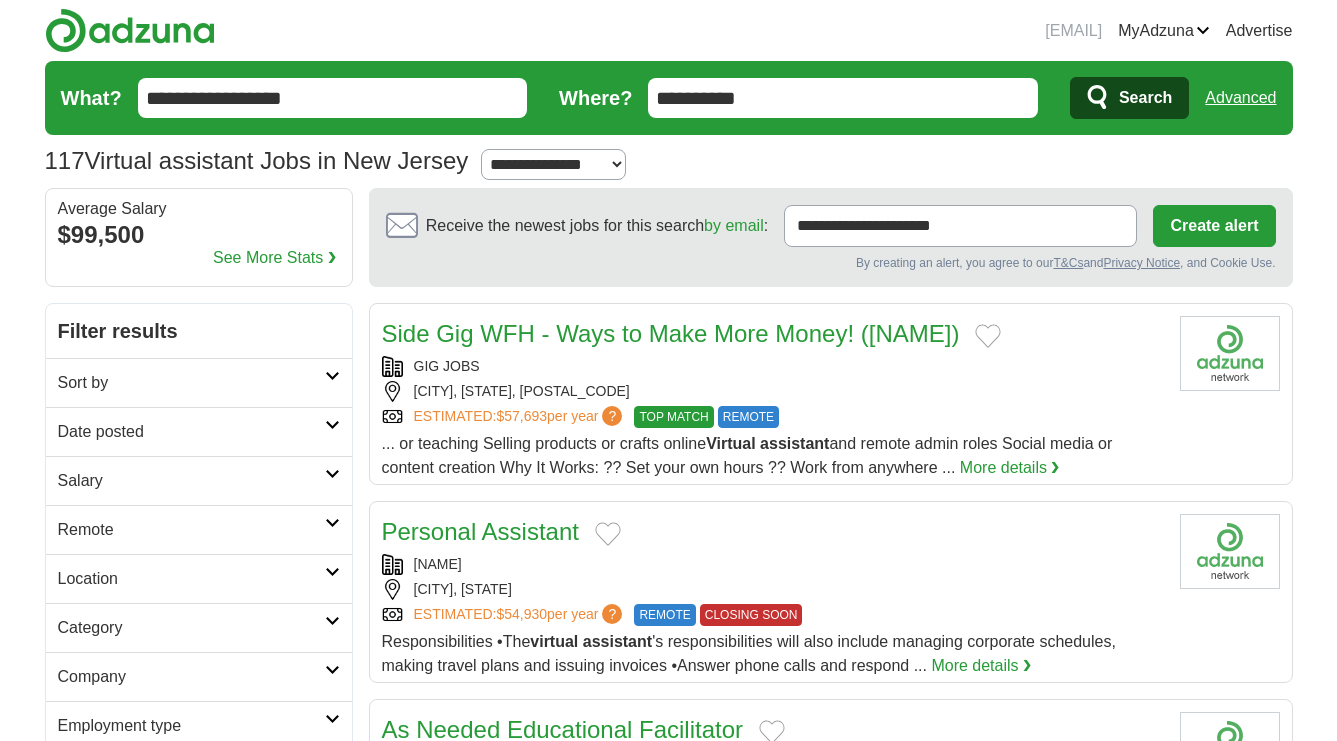 scroll, scrollTop: 0, scrollLeft: 0, axis: both 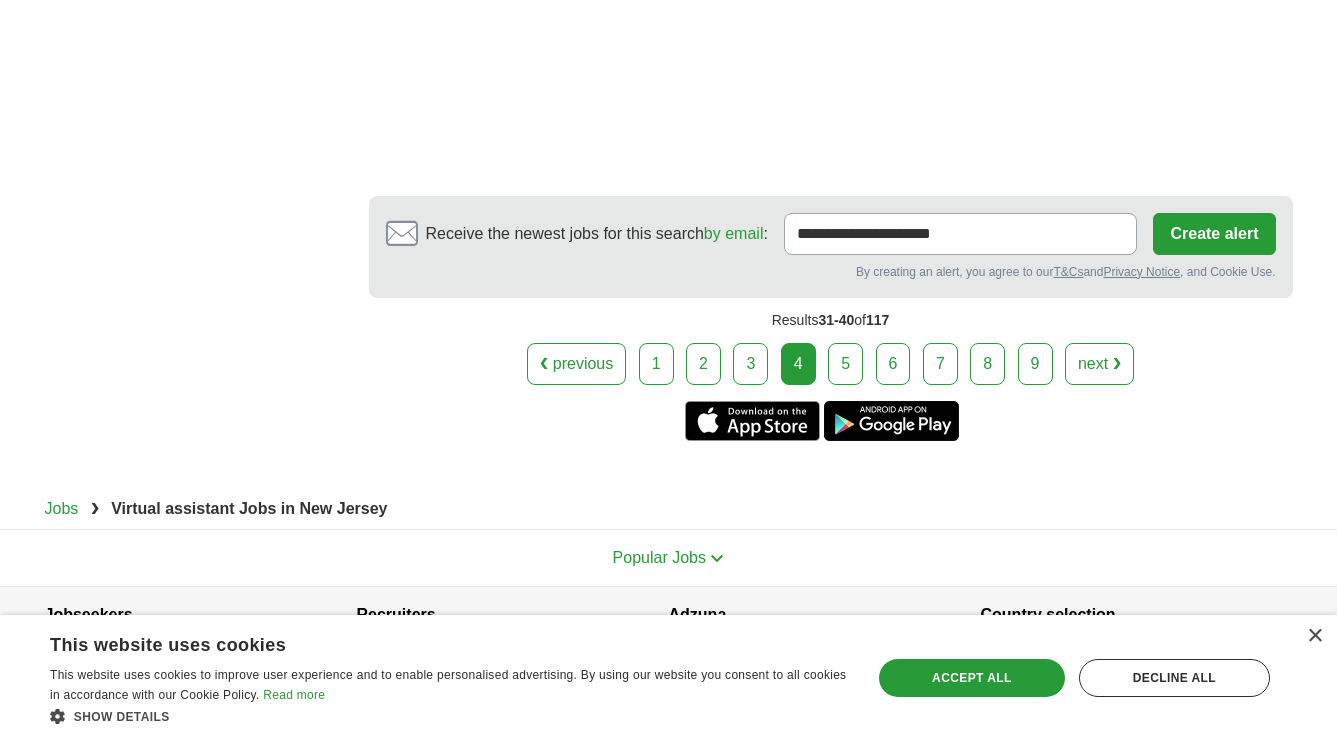 click on "5" at bounding box center (845, 364) 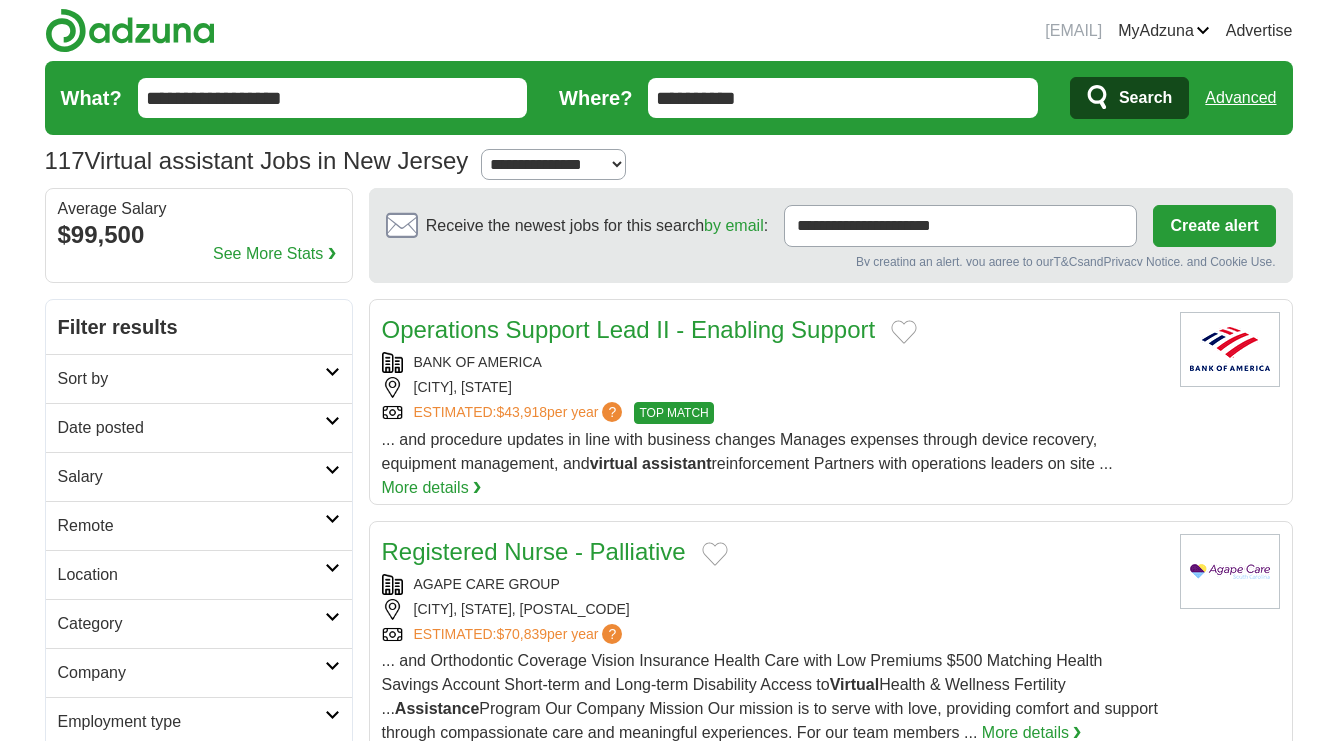 scroll, scrollTop: 0, scrollLeft: 0, axis: both 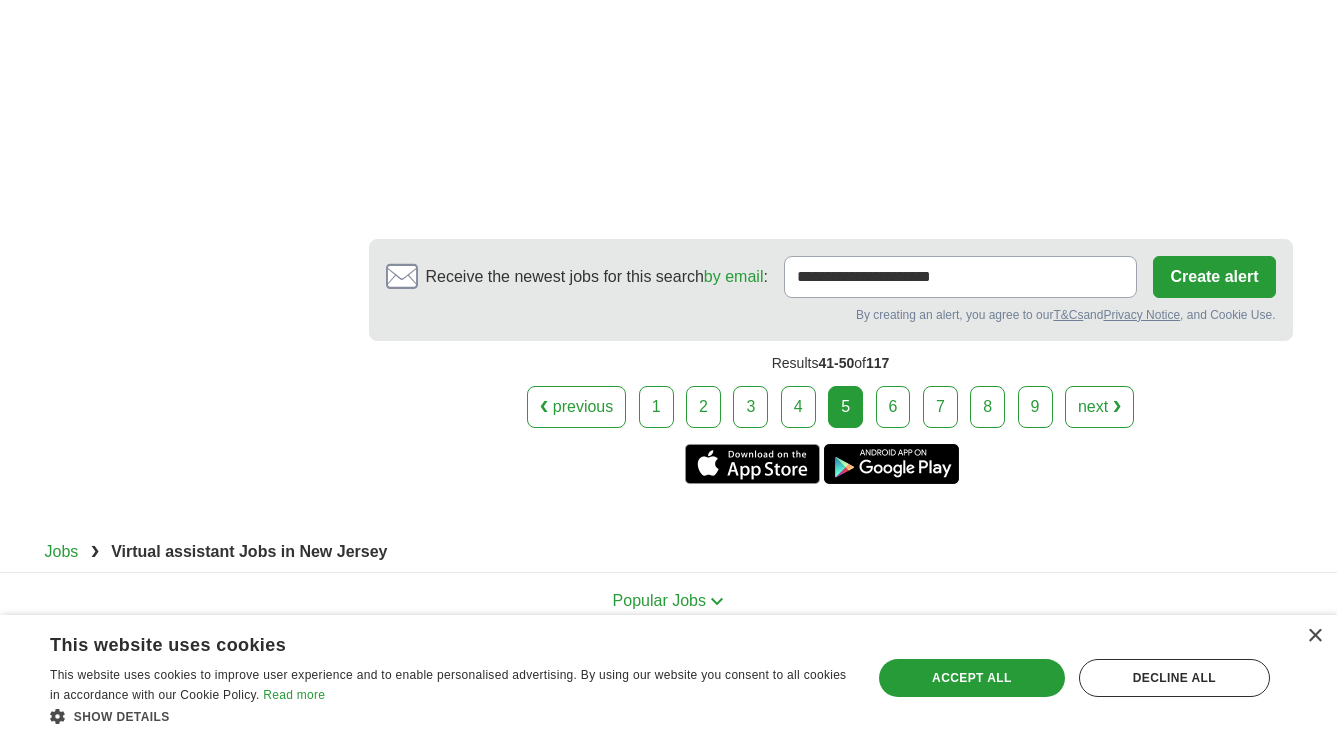 click on "6" at bounding box center [893, 407] 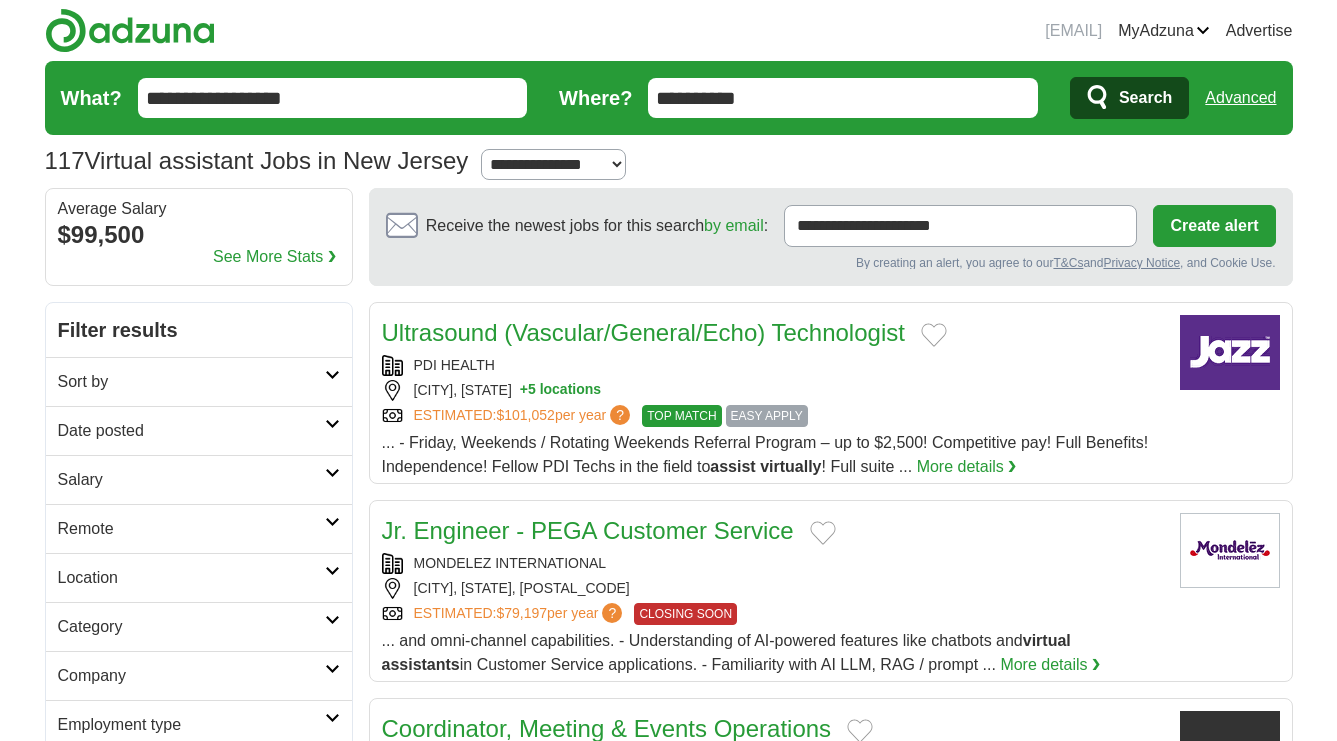 scroll, scrollTop: 0, scrollLeft: 0, axis: both 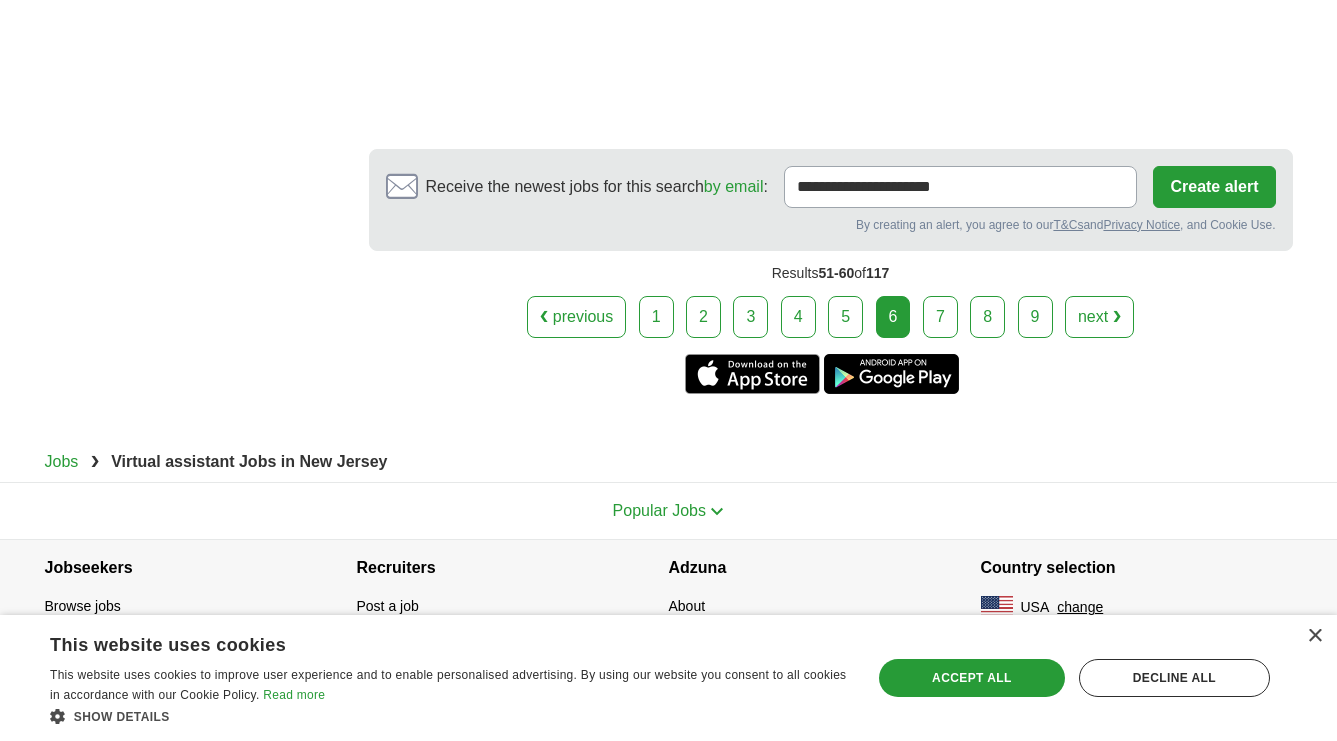 click on "7" at bounding box center [940, 317] 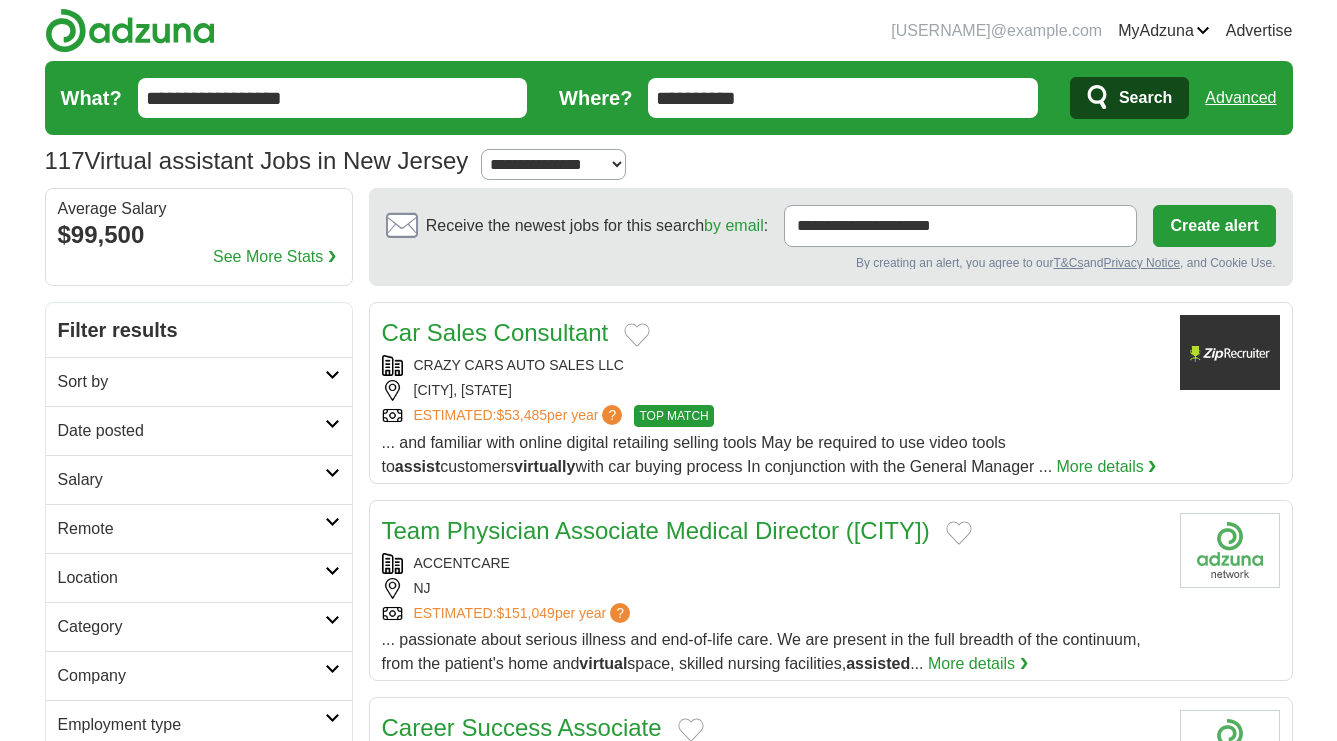 scroll, scrollTop: 0, scrollLeft: 0, axis: both 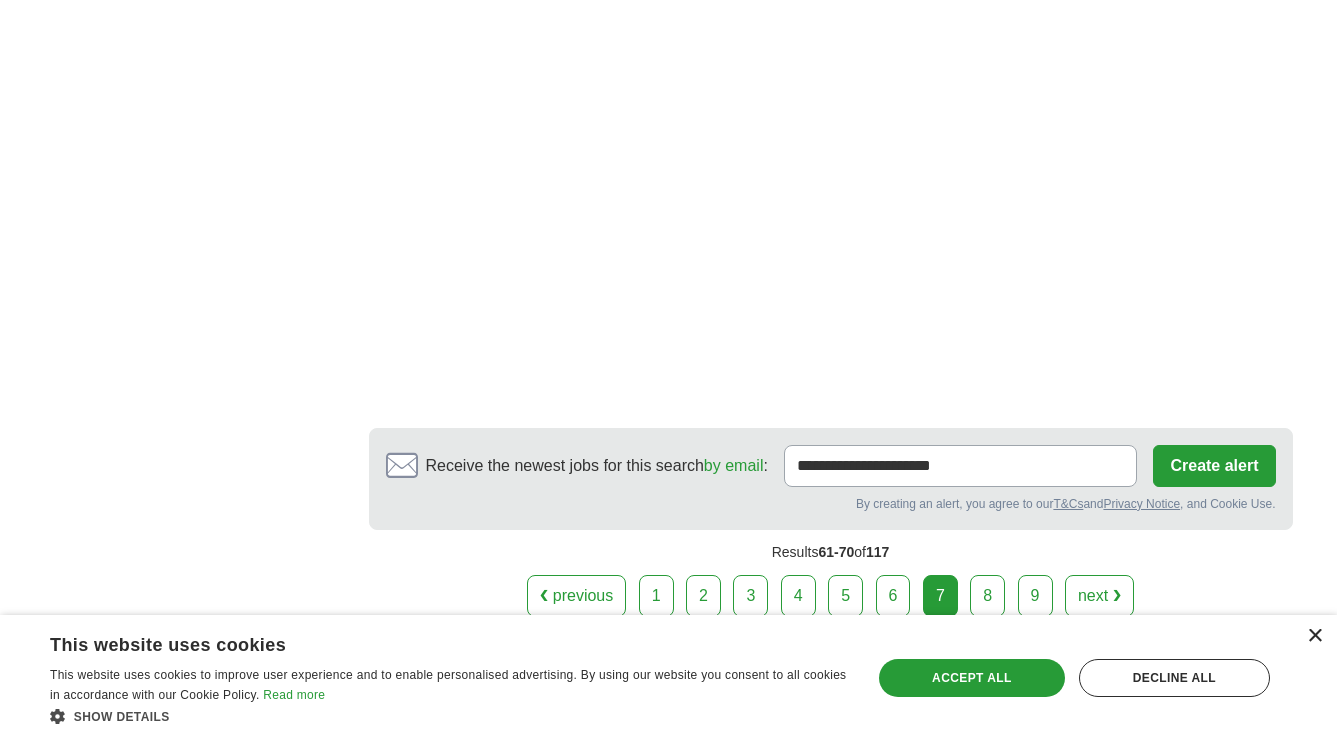 click on "×" at bounding box center [1314, 636] 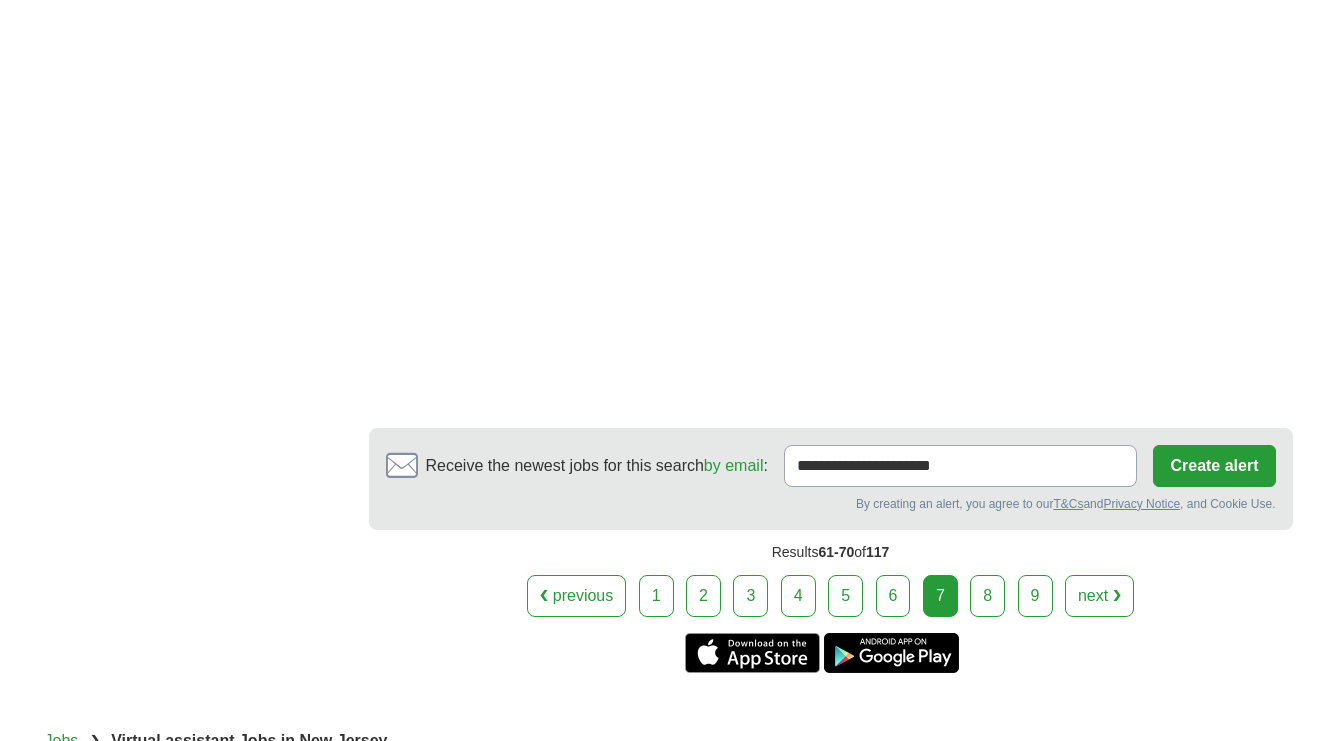 click on "8" at bounding box center (987, 596) 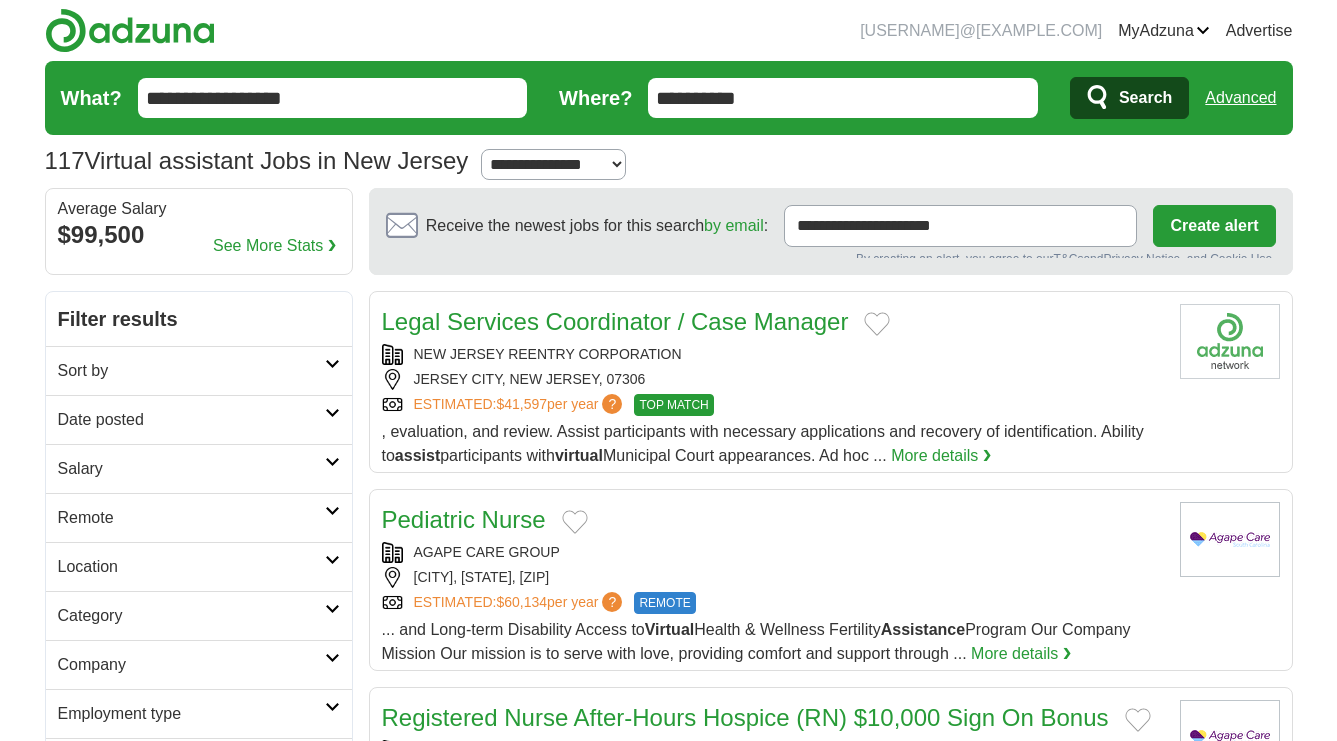 scroll, scrollTop: 0, scrollLeft: 0, axis: both 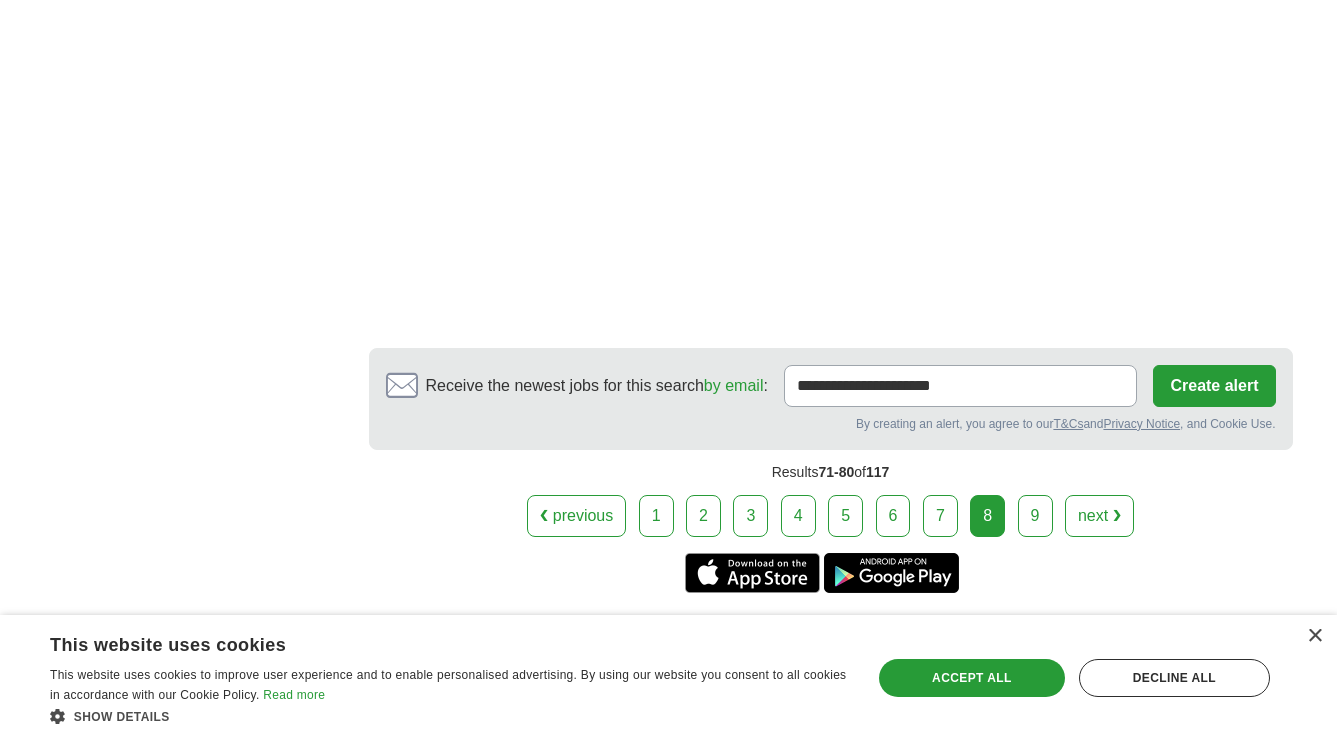 click on "9" at bounding box center [1035, 516] 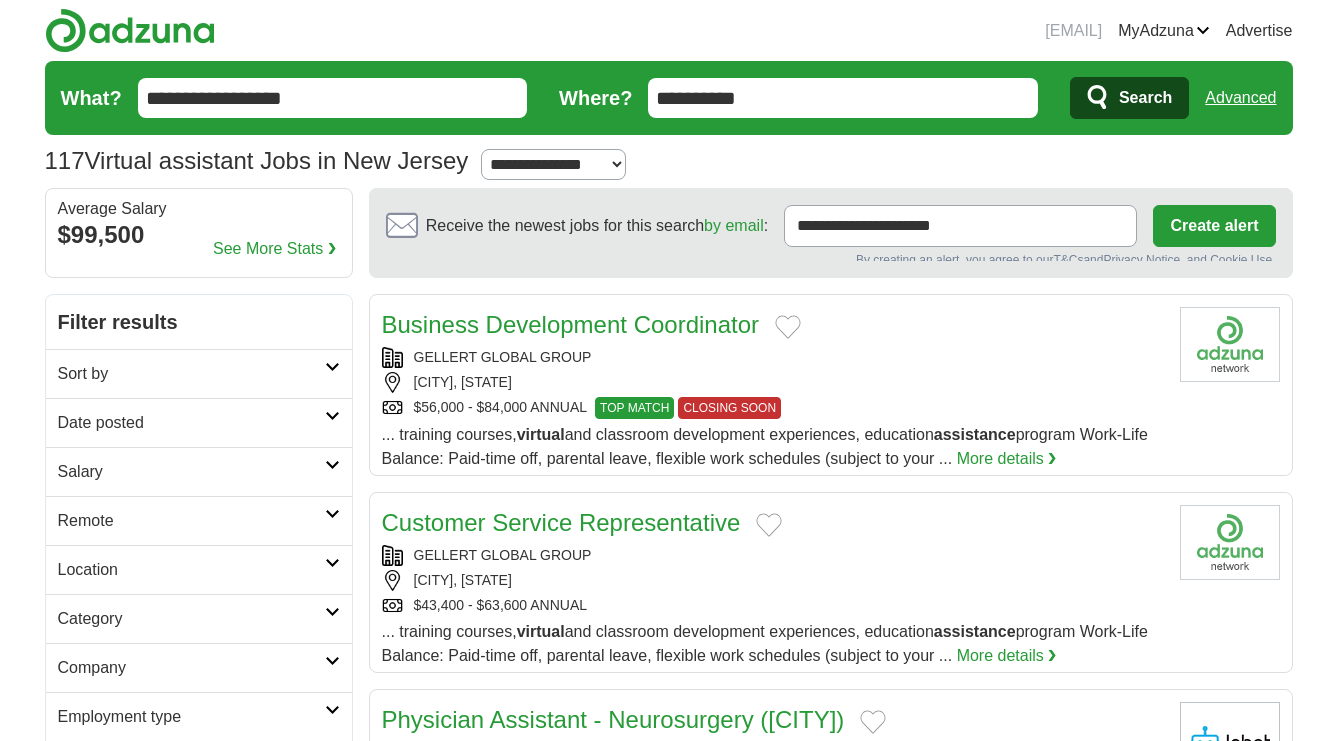 scroll, scrollTop: 0, scrollLeft: 0, axis: both 